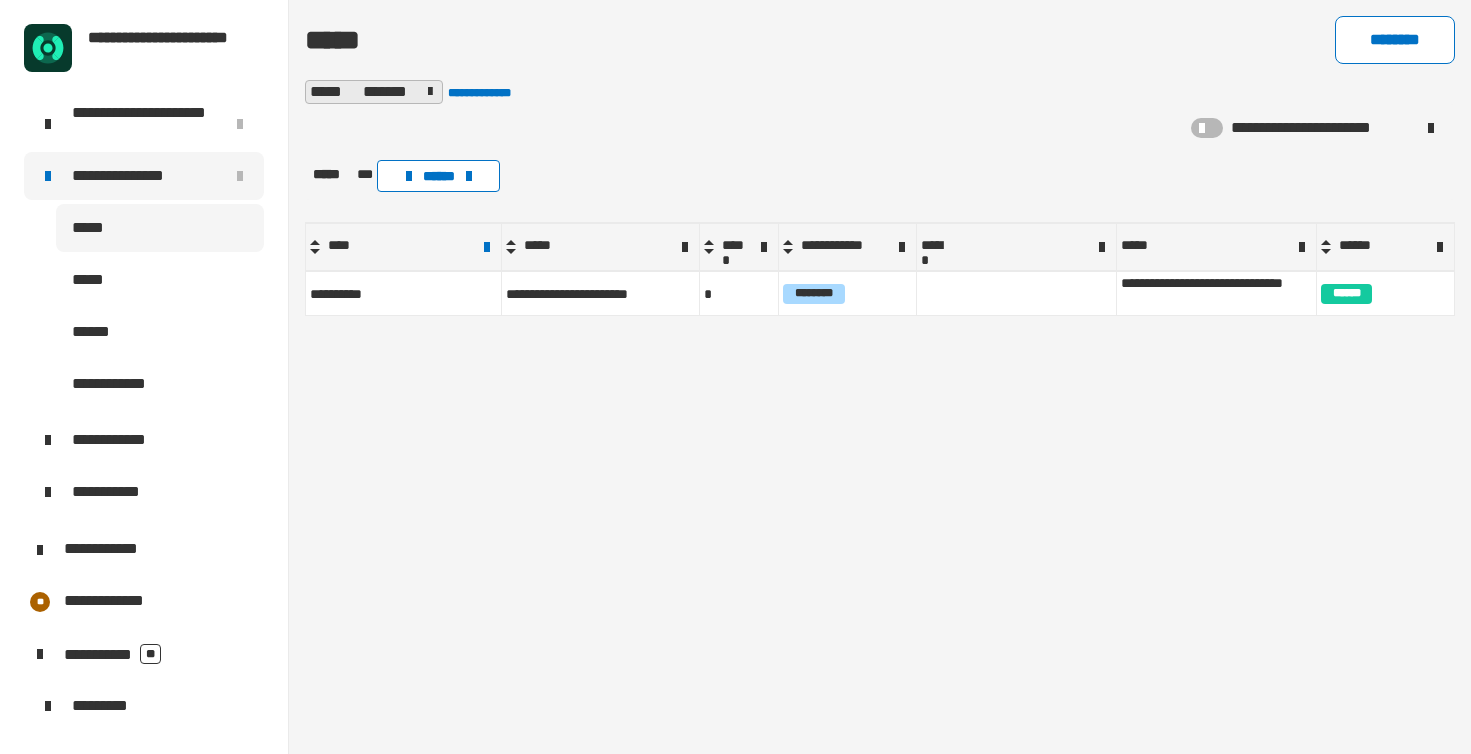 scroll, scrollTop: 0, scrollLeft: 0, axis: both 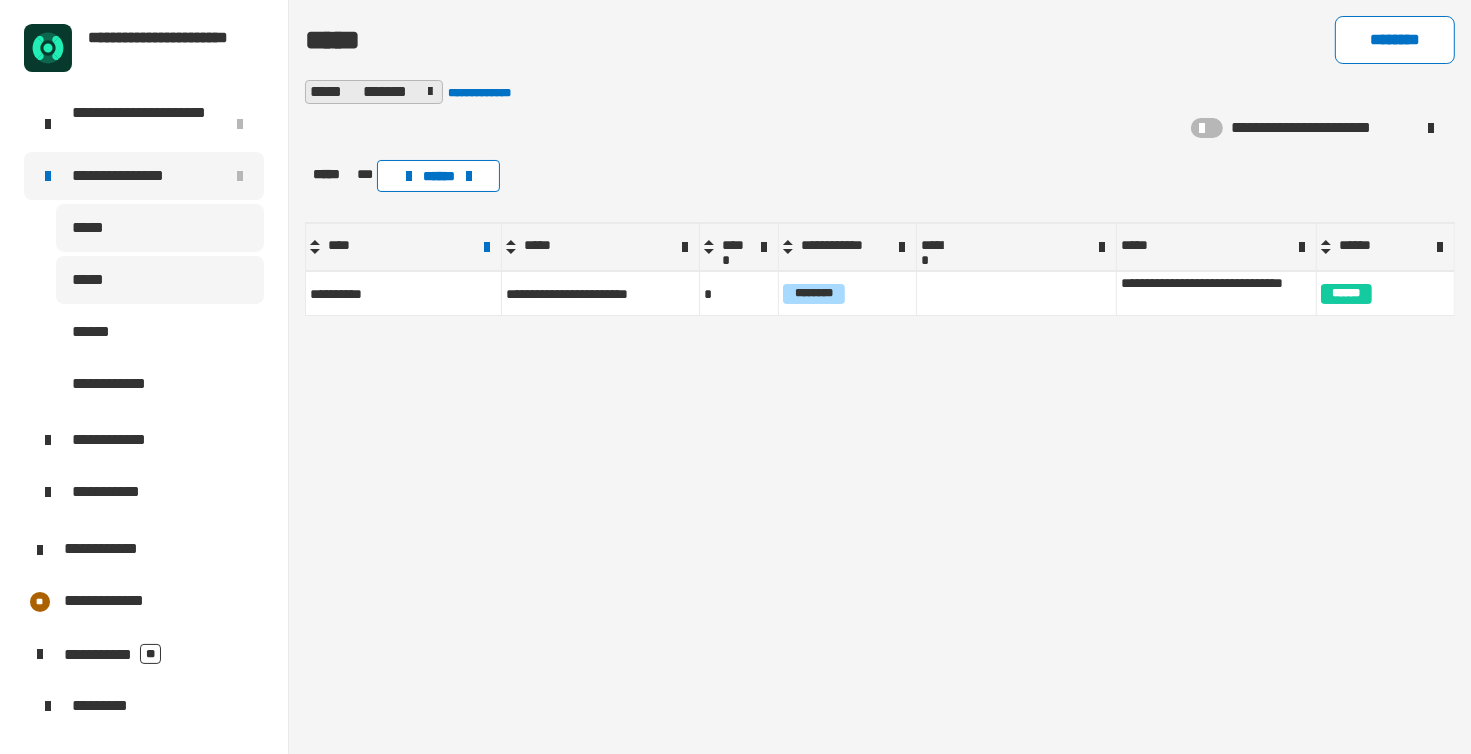 click on "*****" 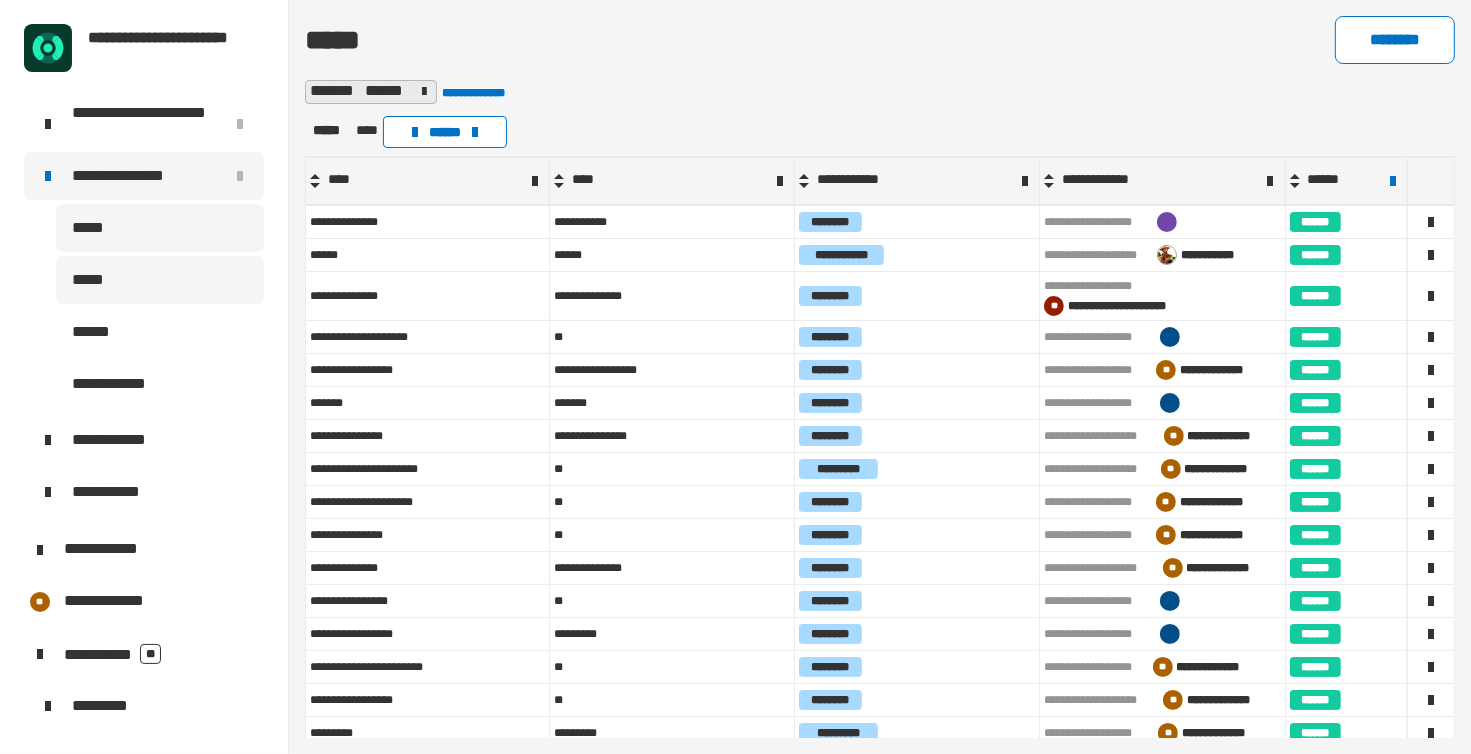 click on "*****" 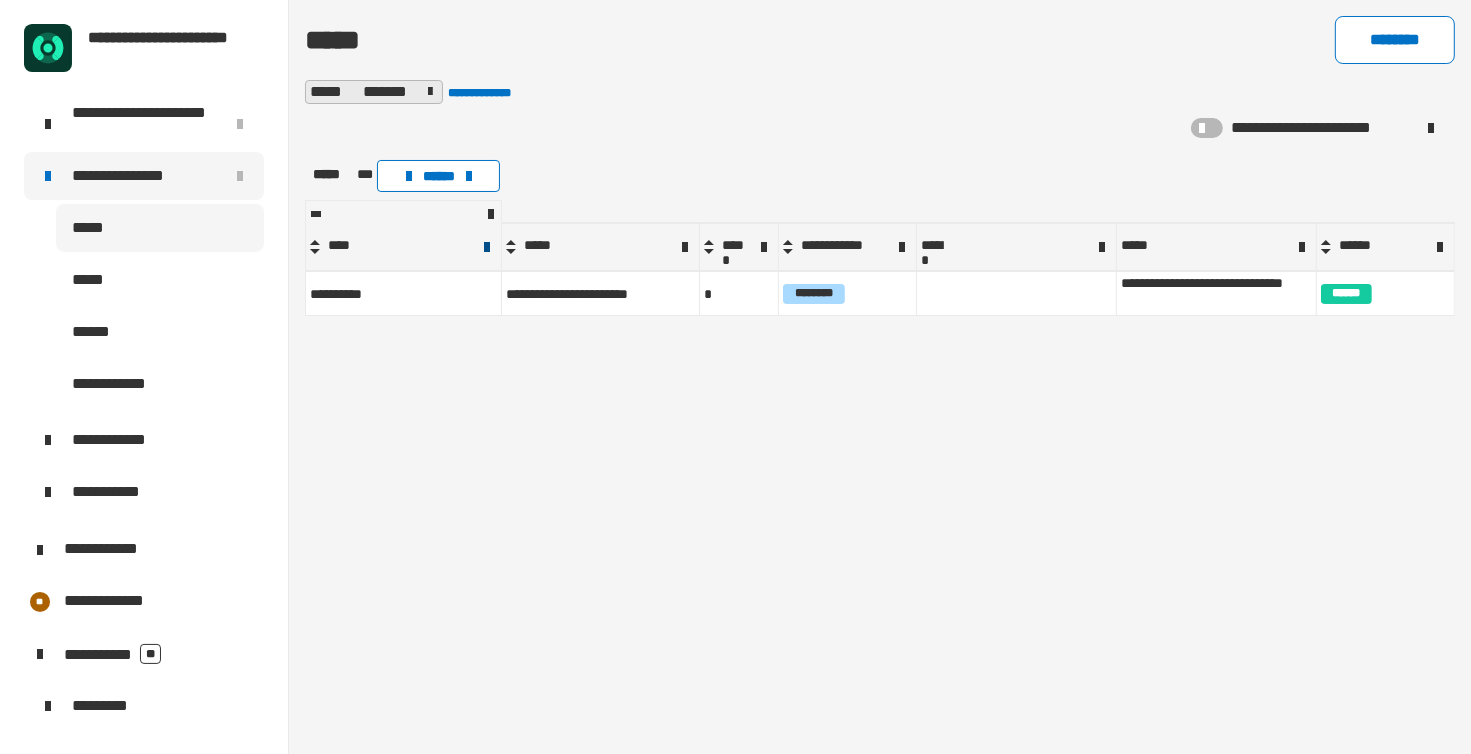 click at bounding box center [487, 247] 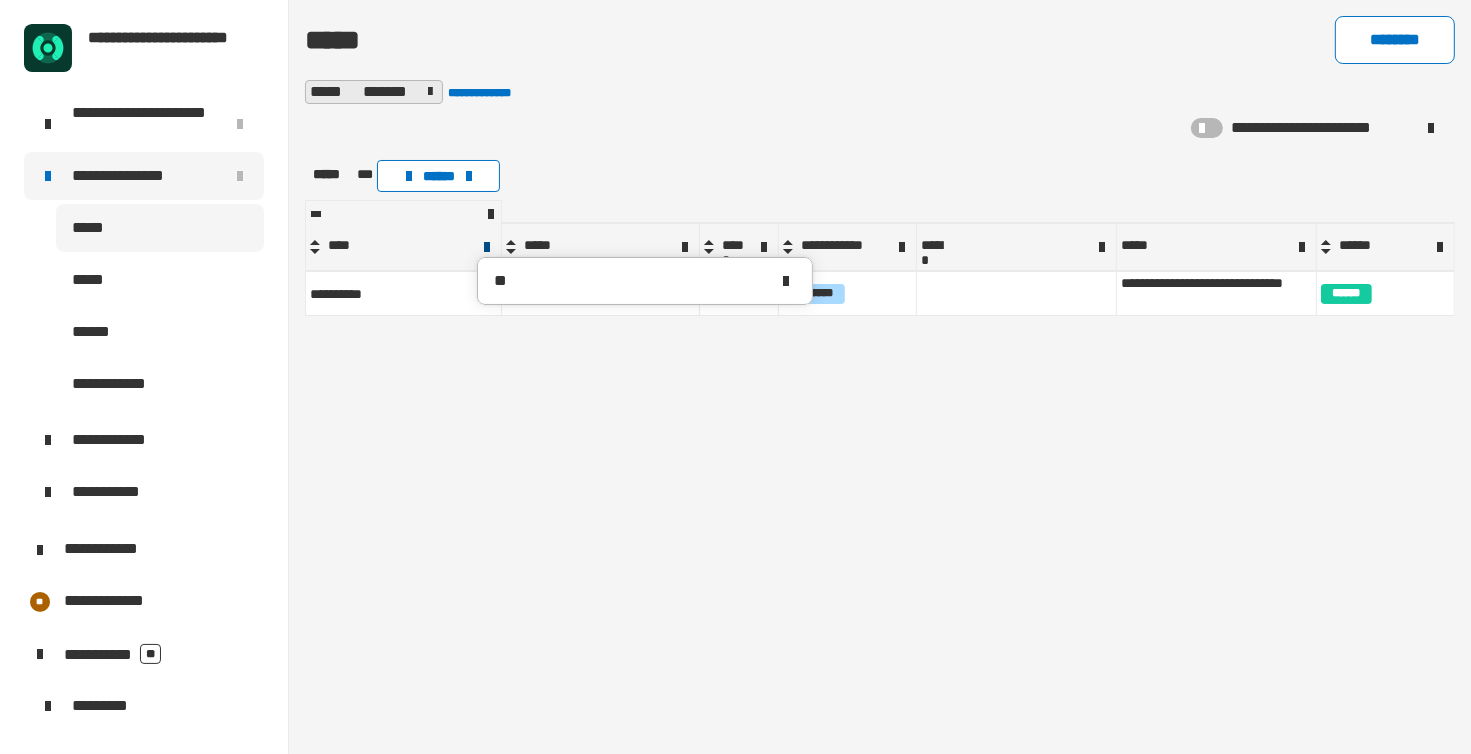 type on "*" 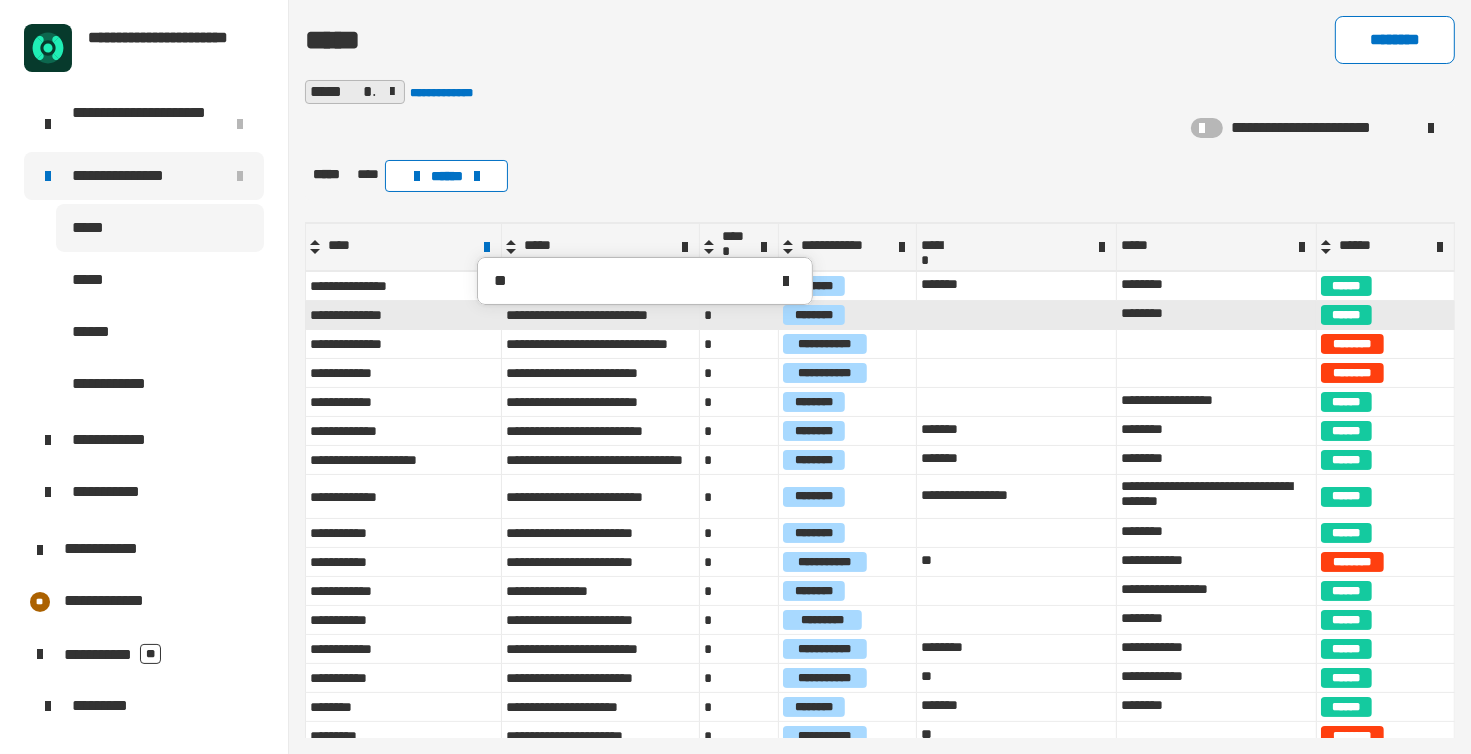 type on "**" 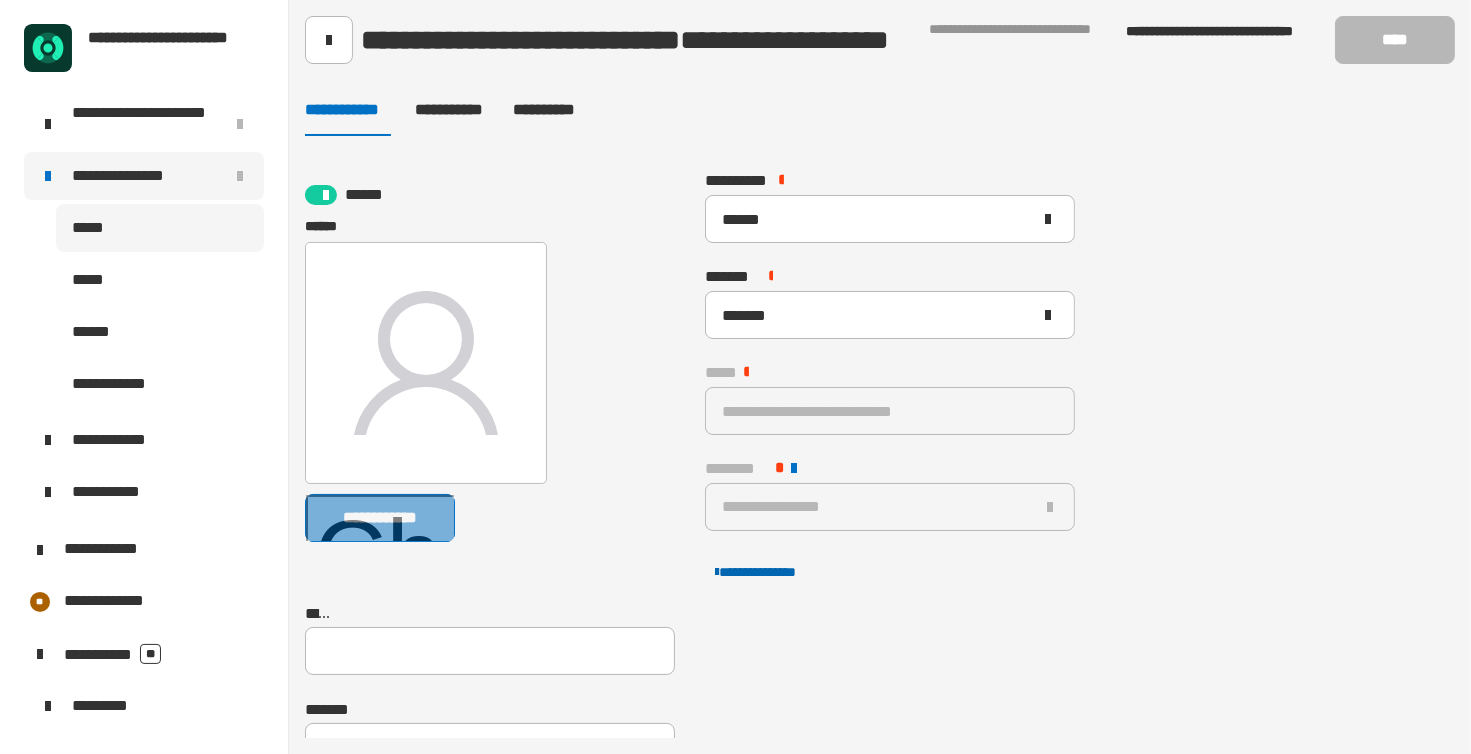 click on "**********" 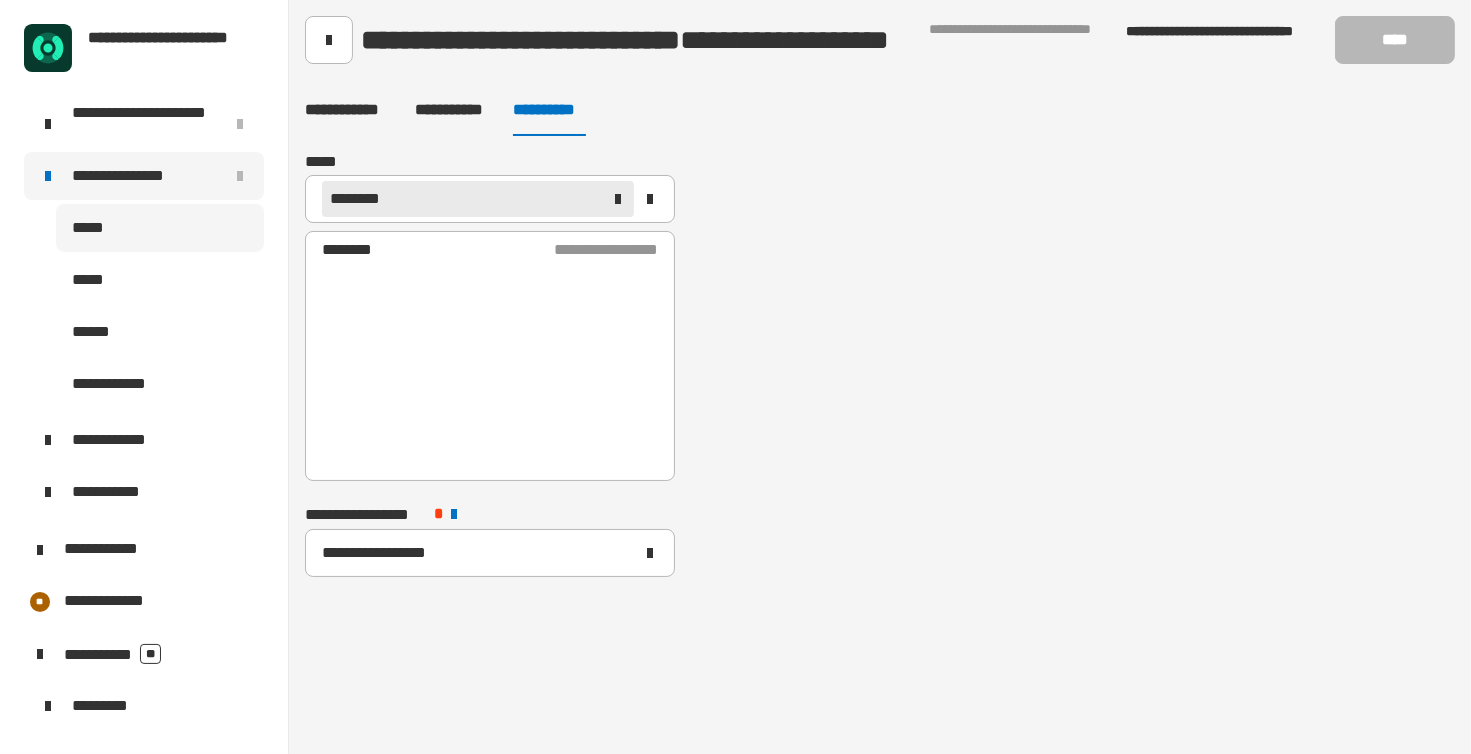 click on "**********" 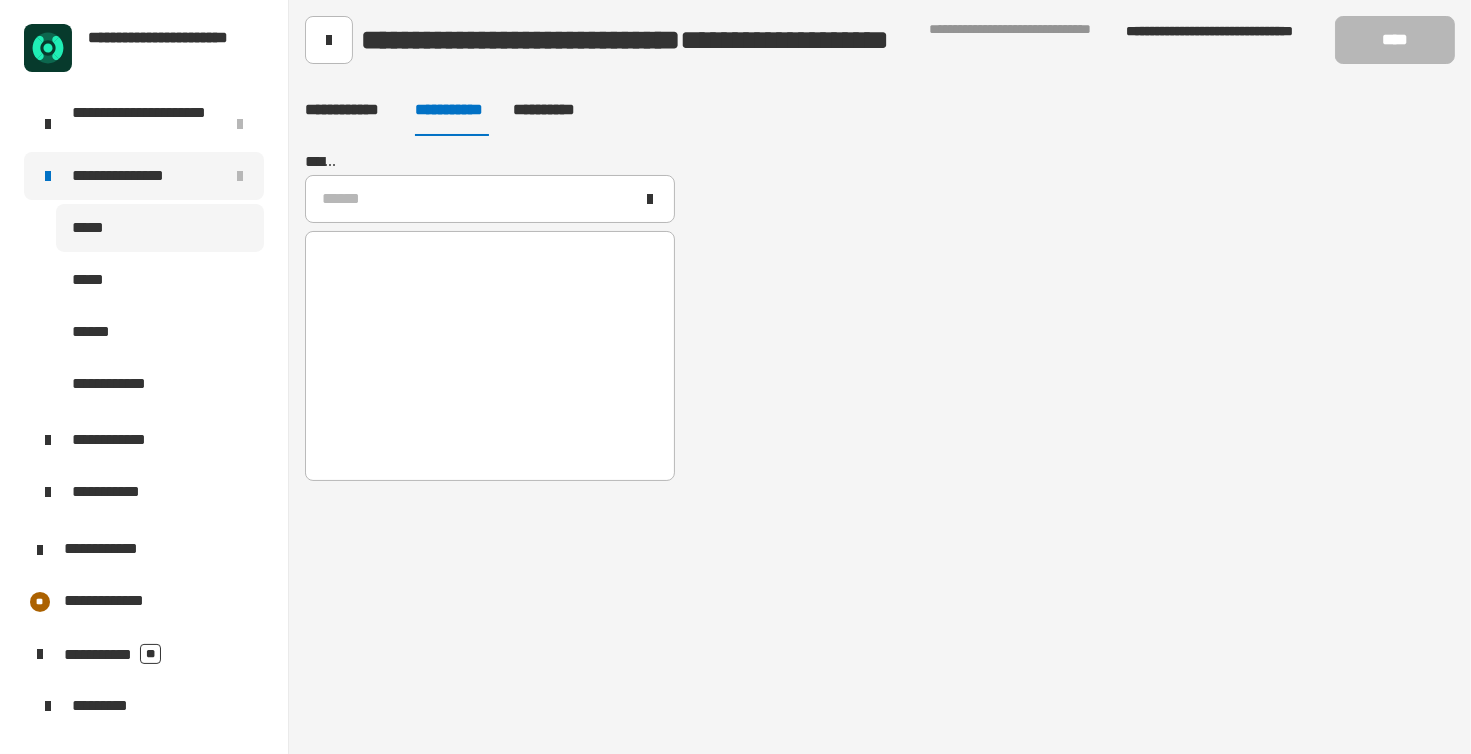 click on "**********" 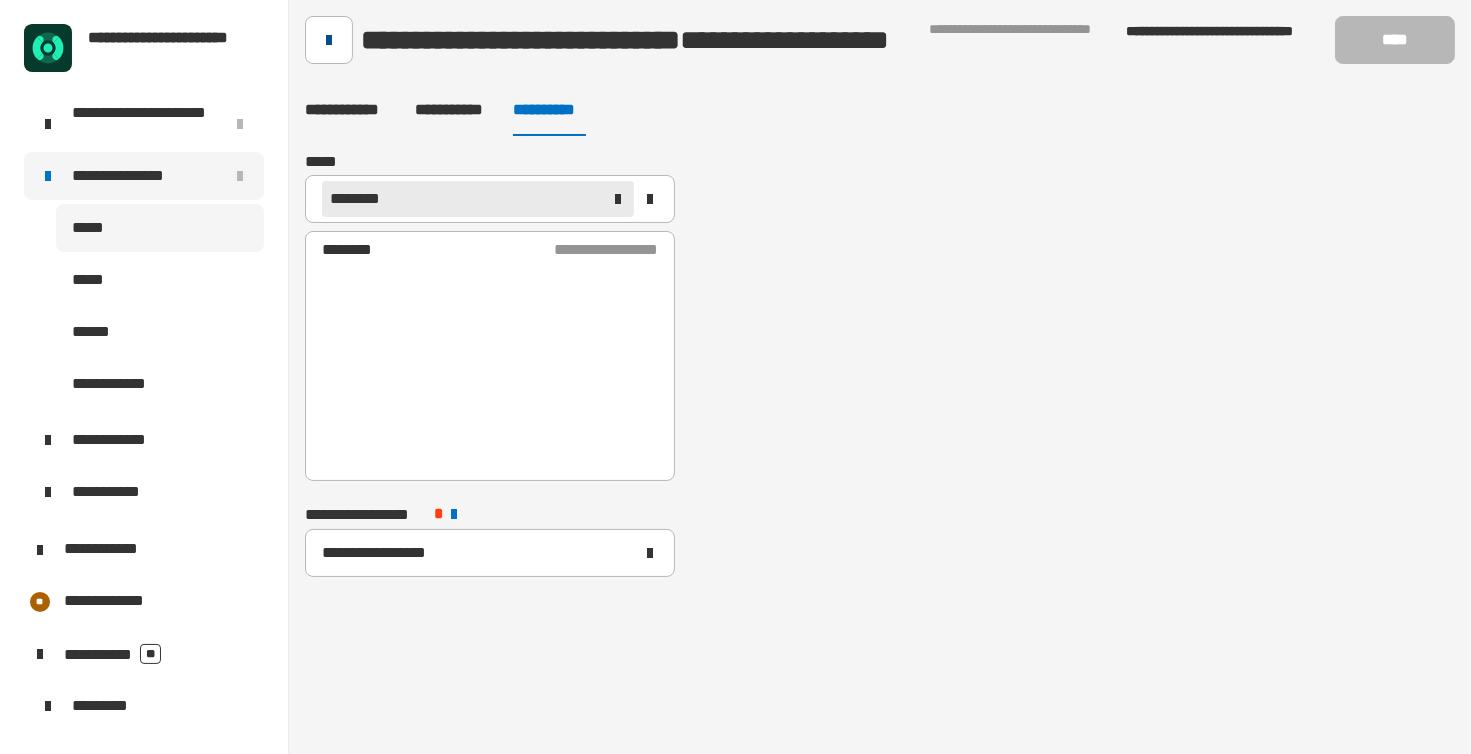 click 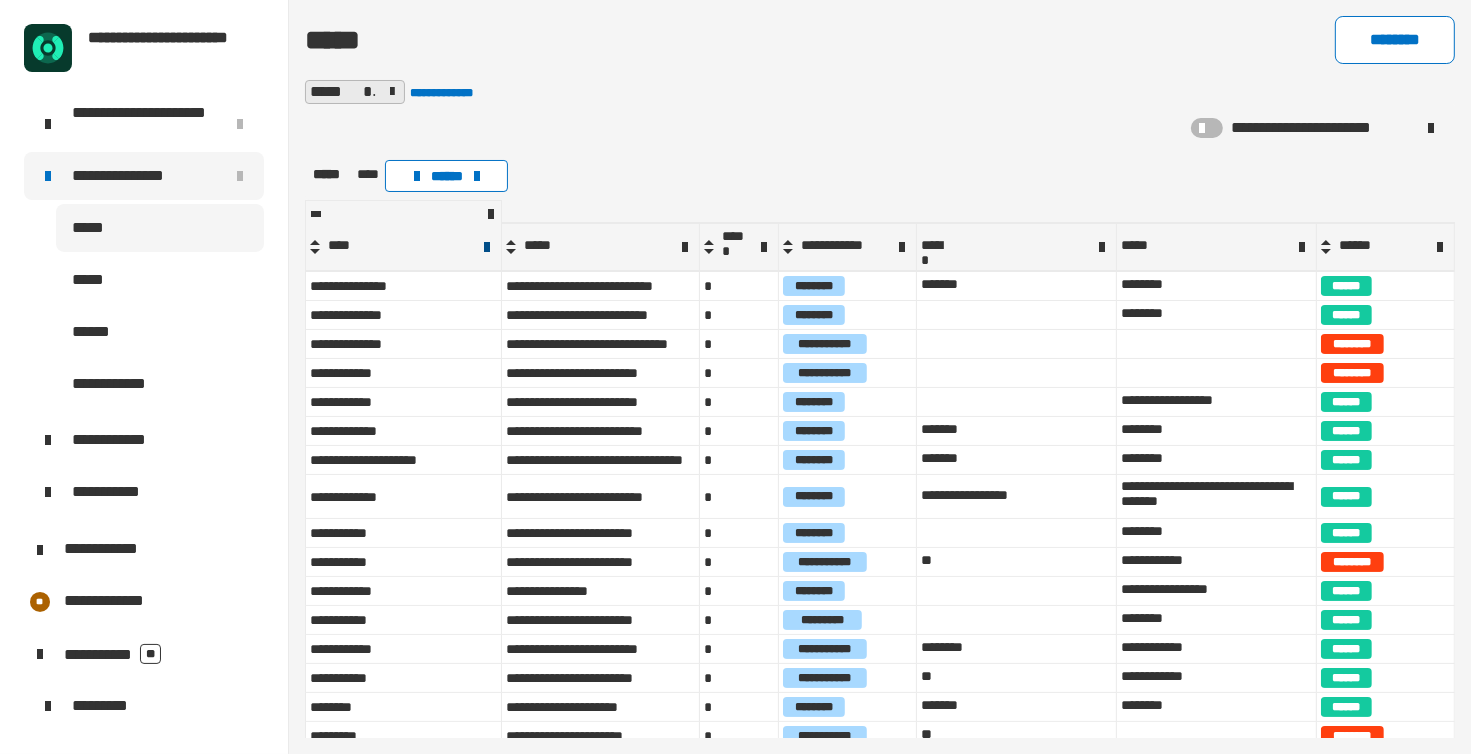 click at bounding box center (487, 247) 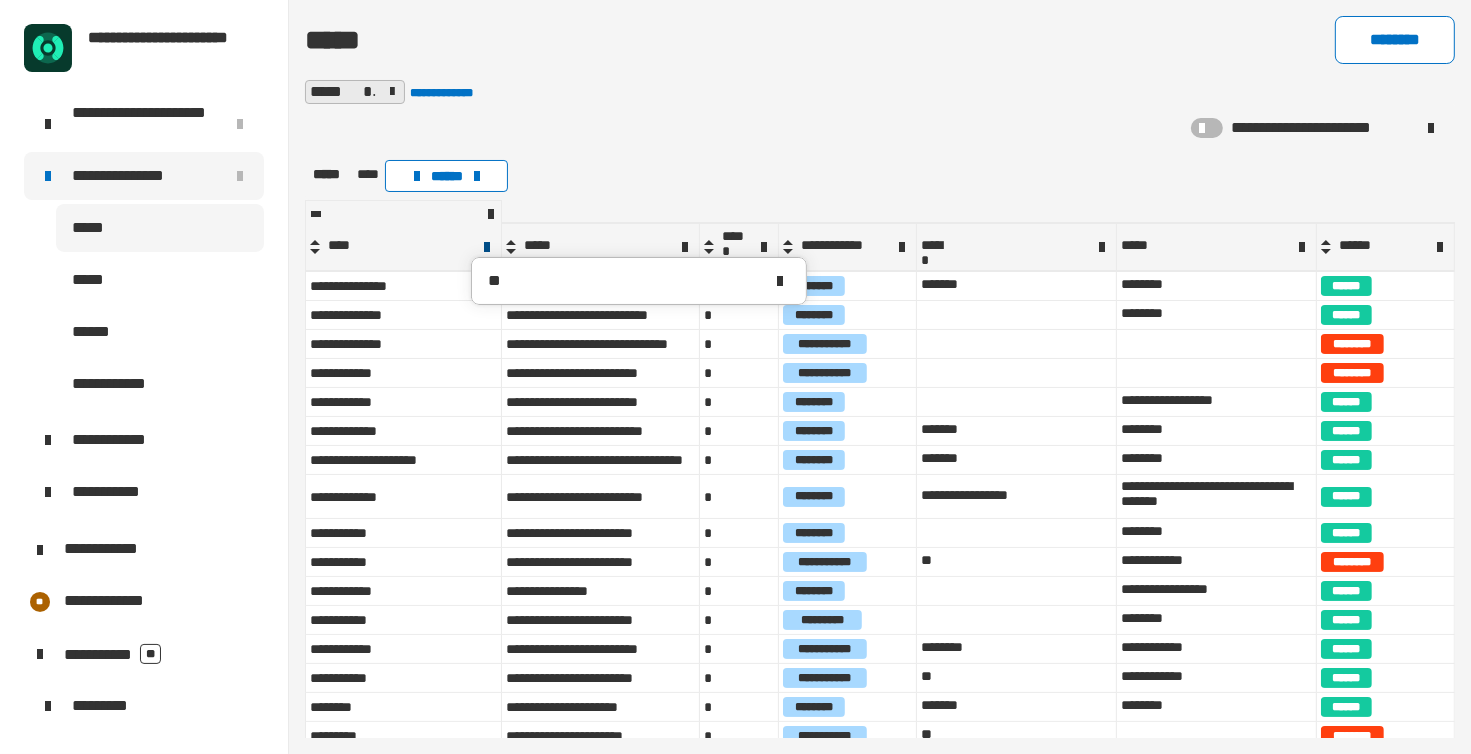 type on "*" 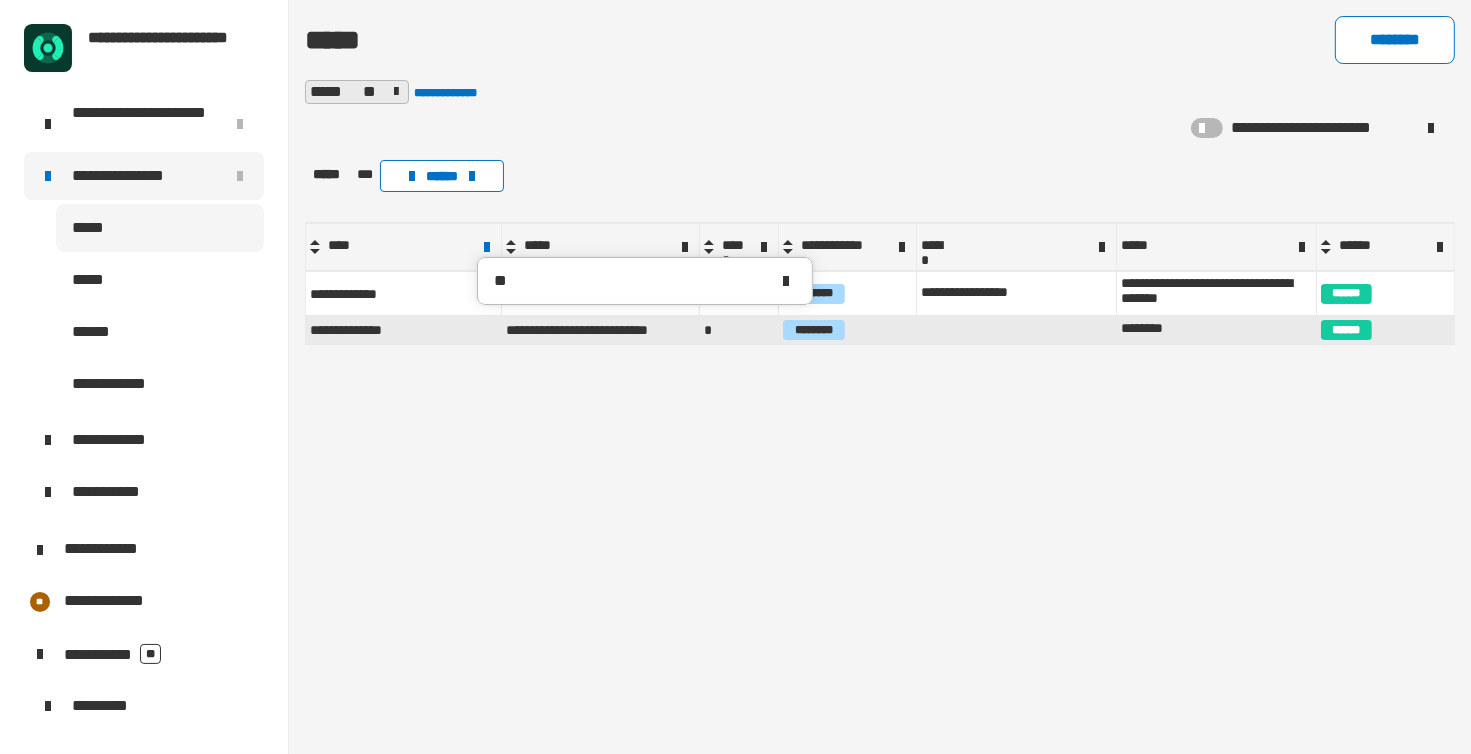 type on "**" 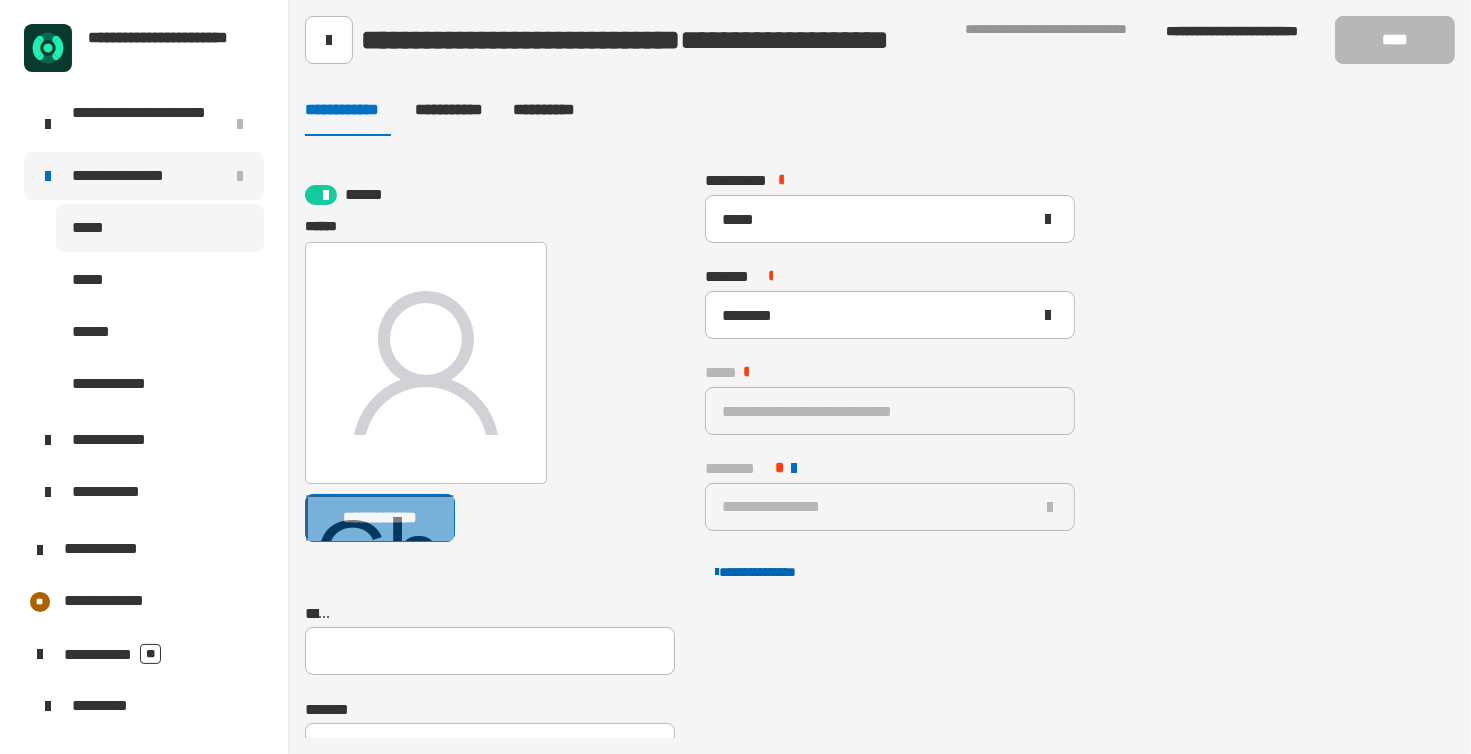 click on "**********" 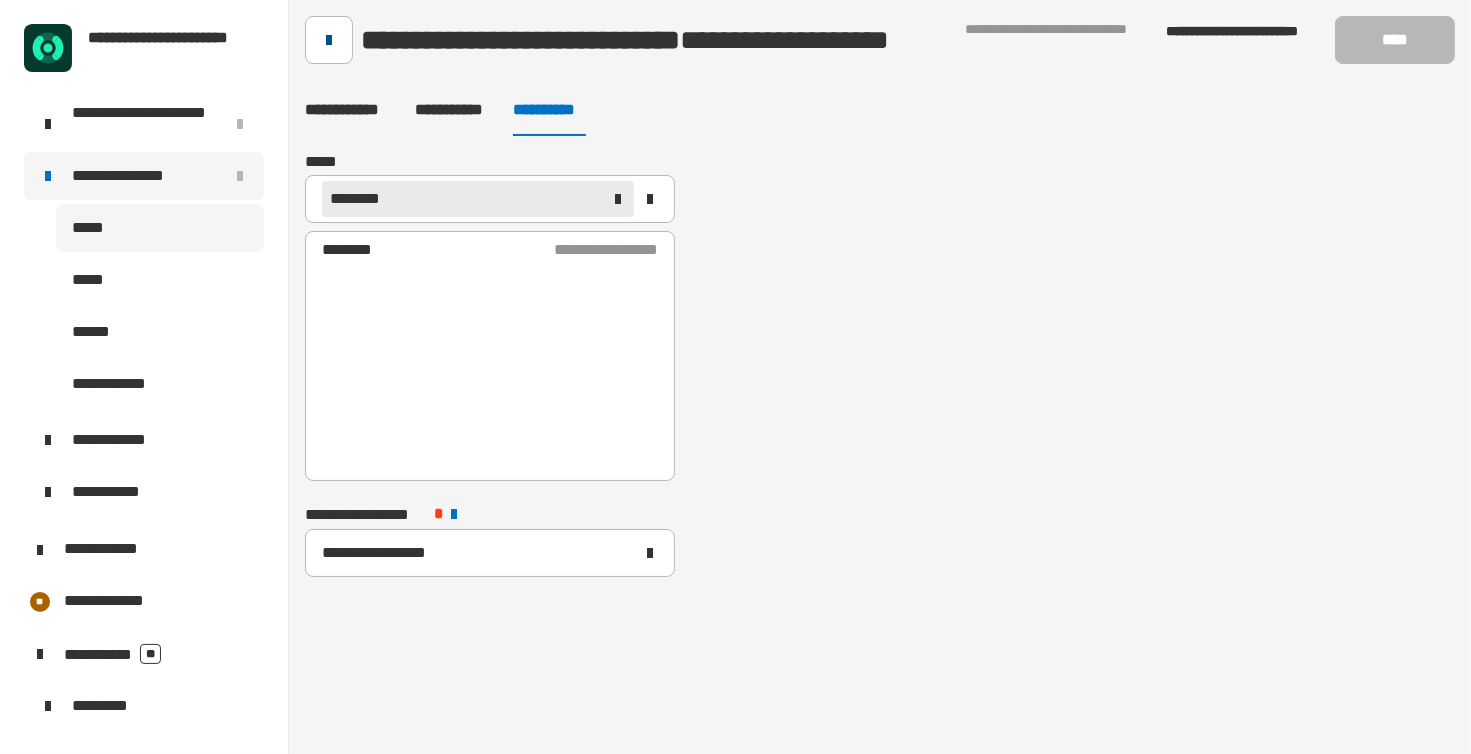 click 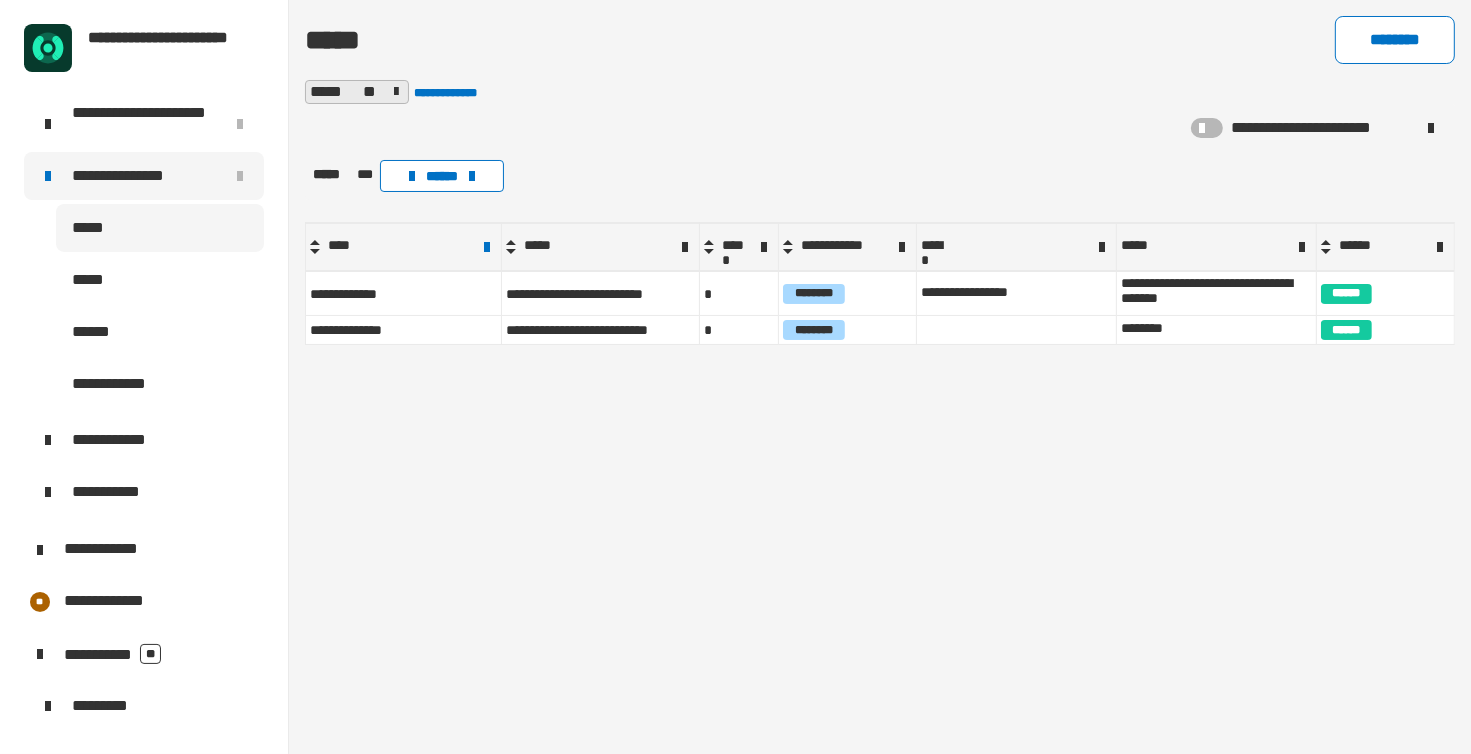 click on "**********" 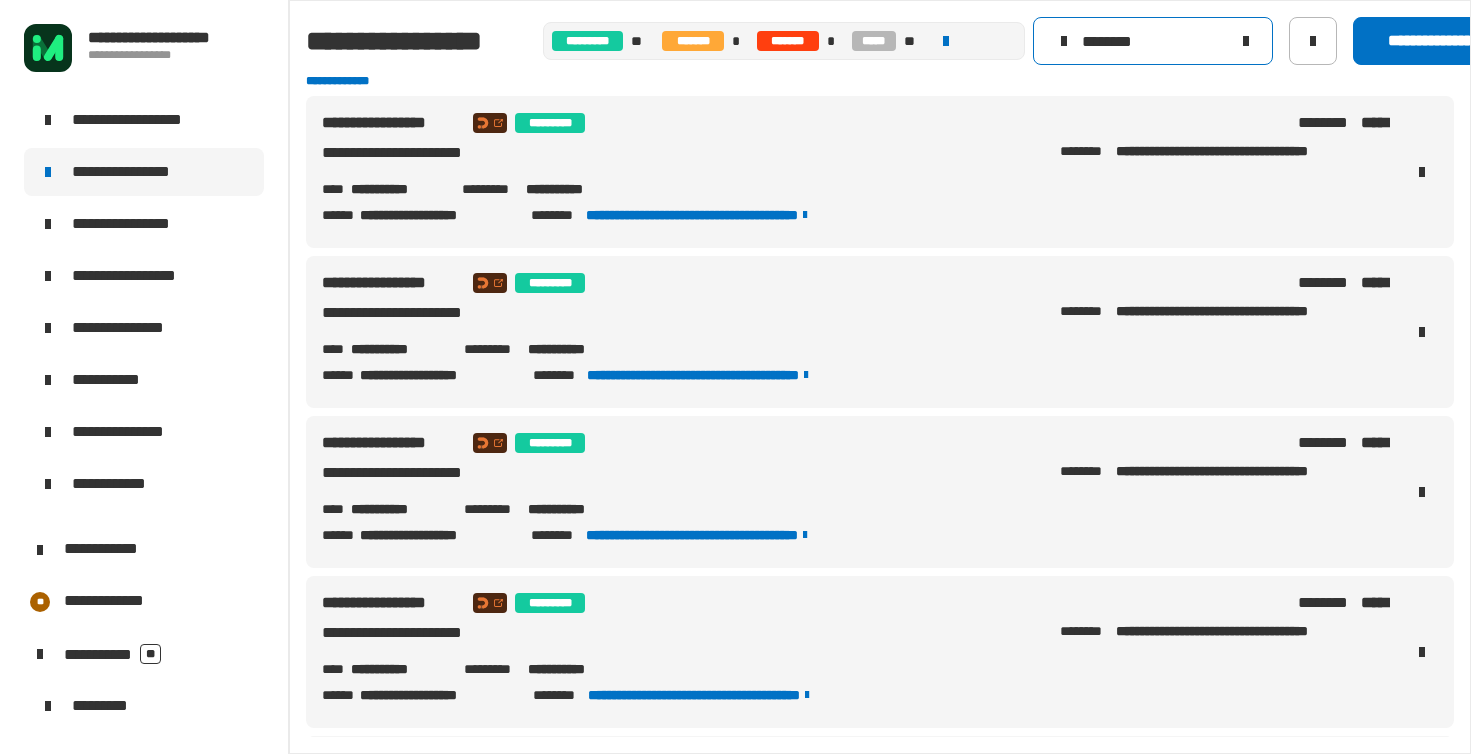 scroll, scrollTop: 0, scrollLeft: 0, axis: both 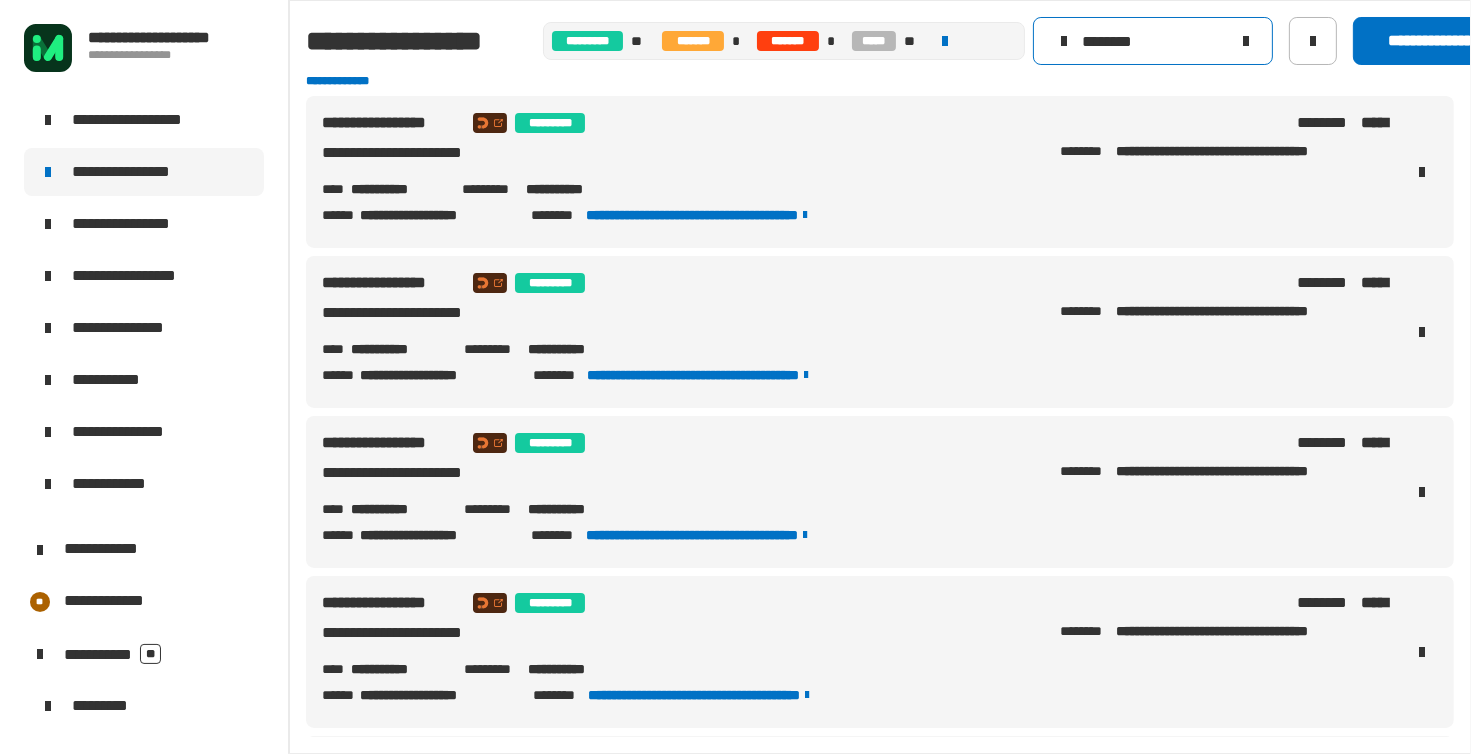 click on "********" 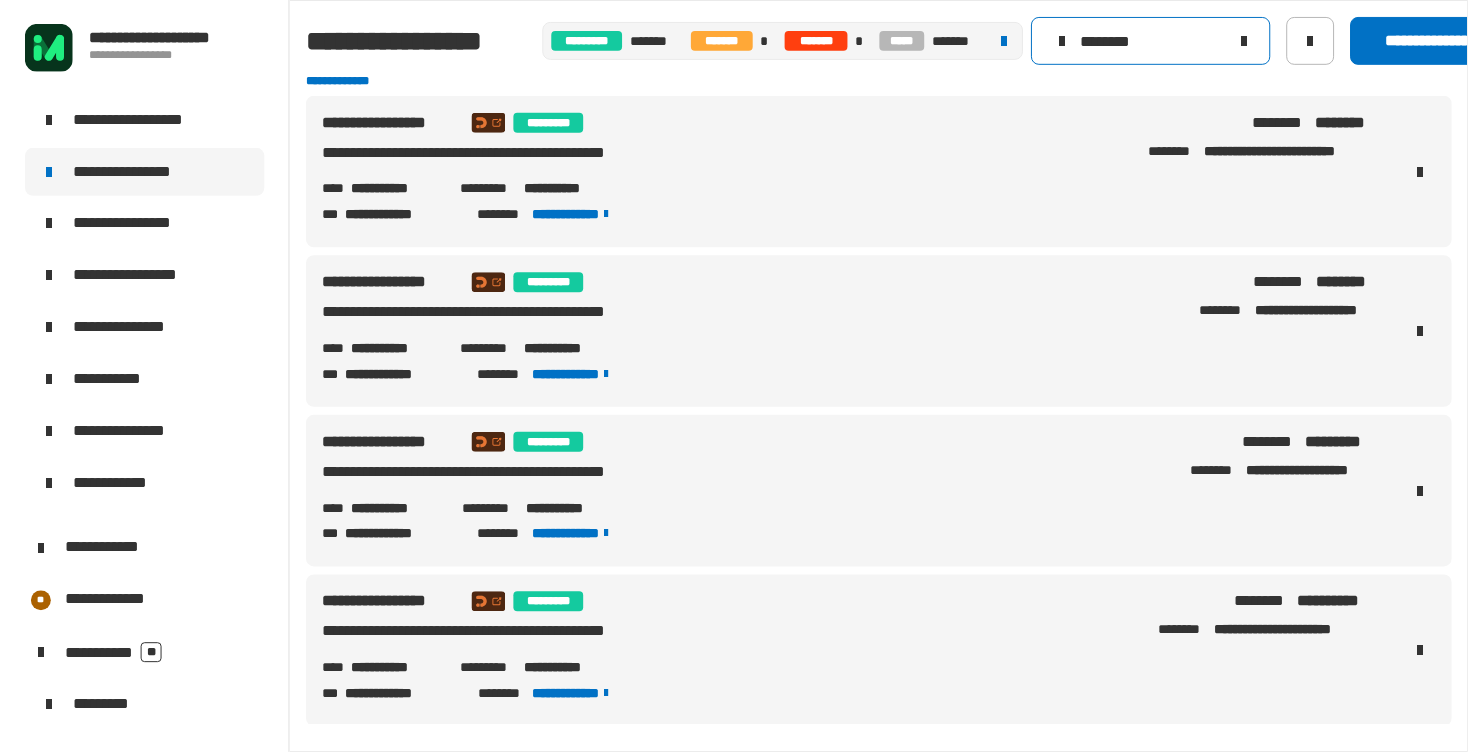 scroll, scrollTop: 0, scrollLeft: 0, axis: both 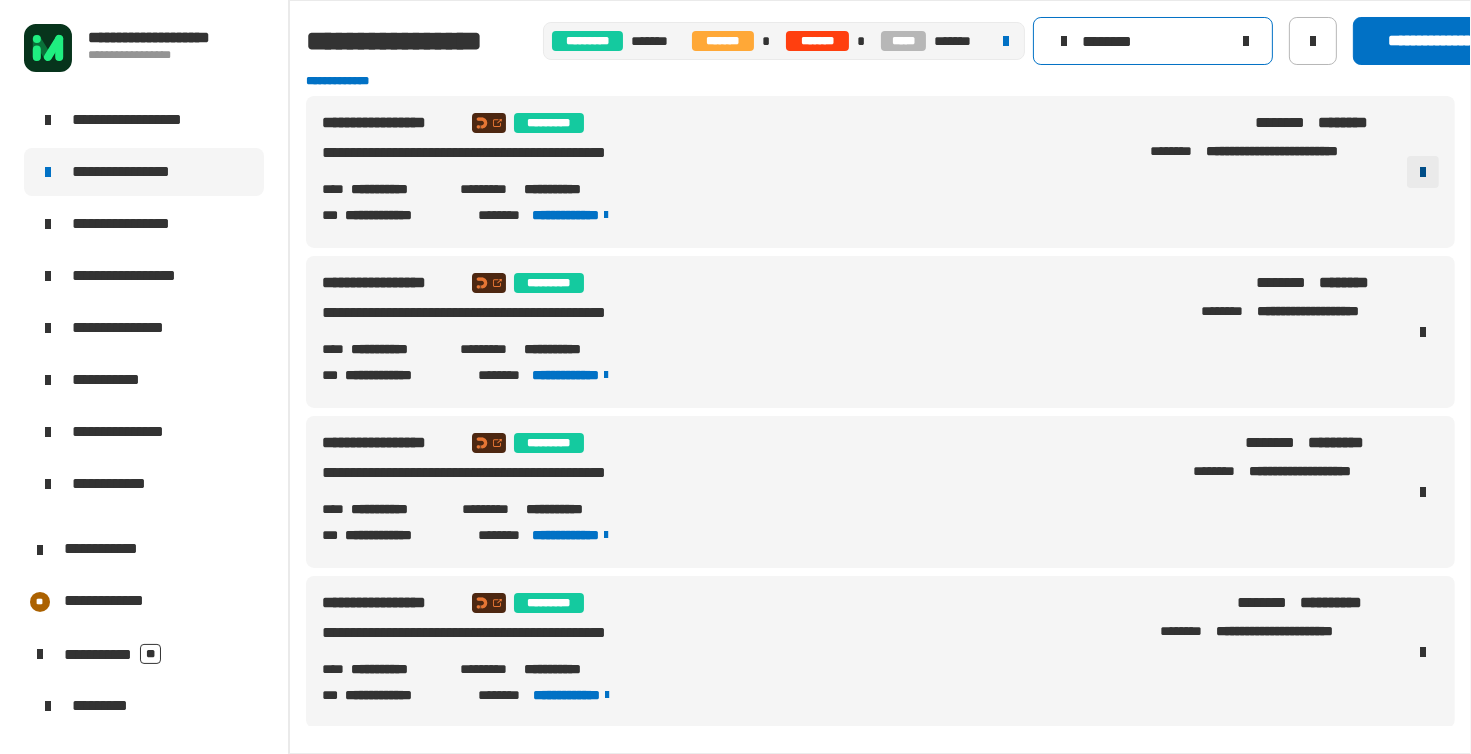 type on "********" 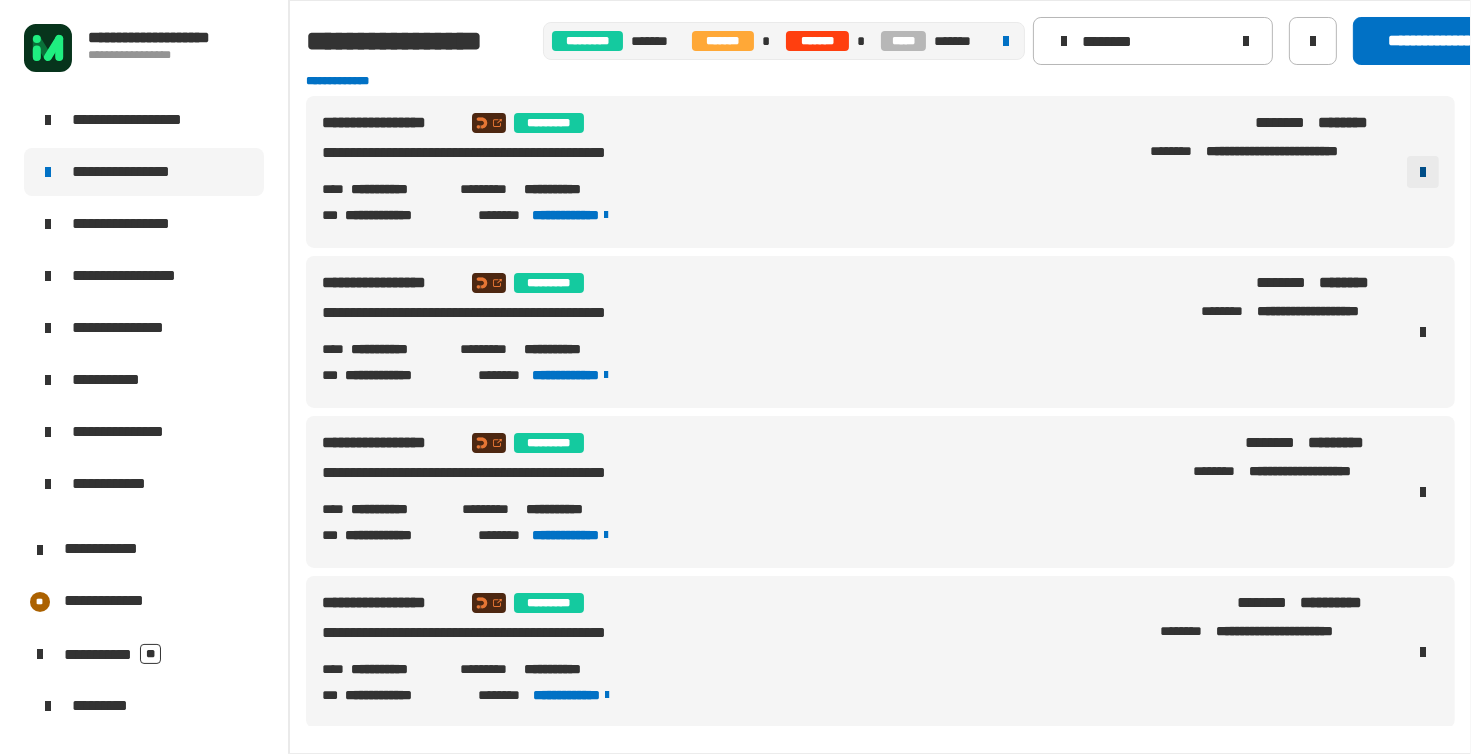 click at bounding box center [1423, 172] 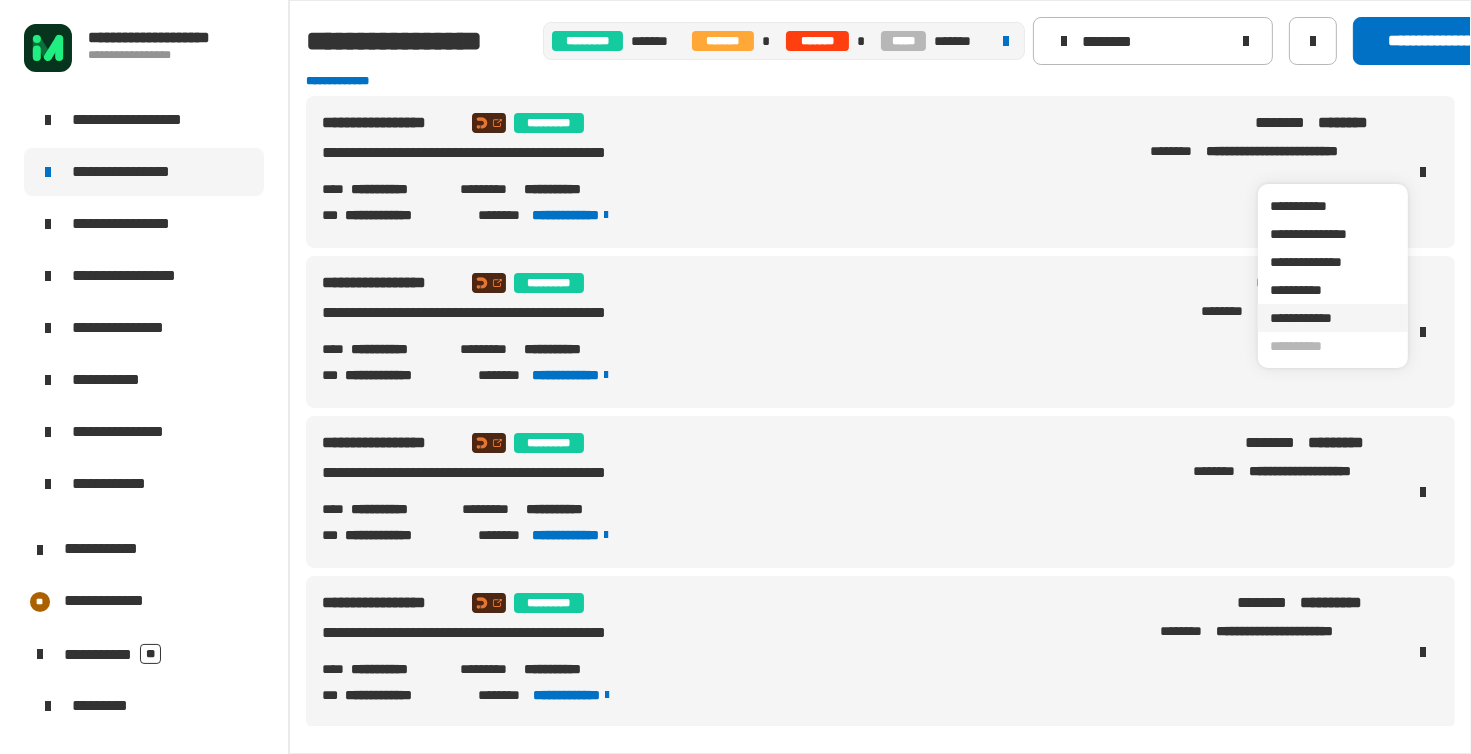 click on "**********" at bounding box center (1333, 318) 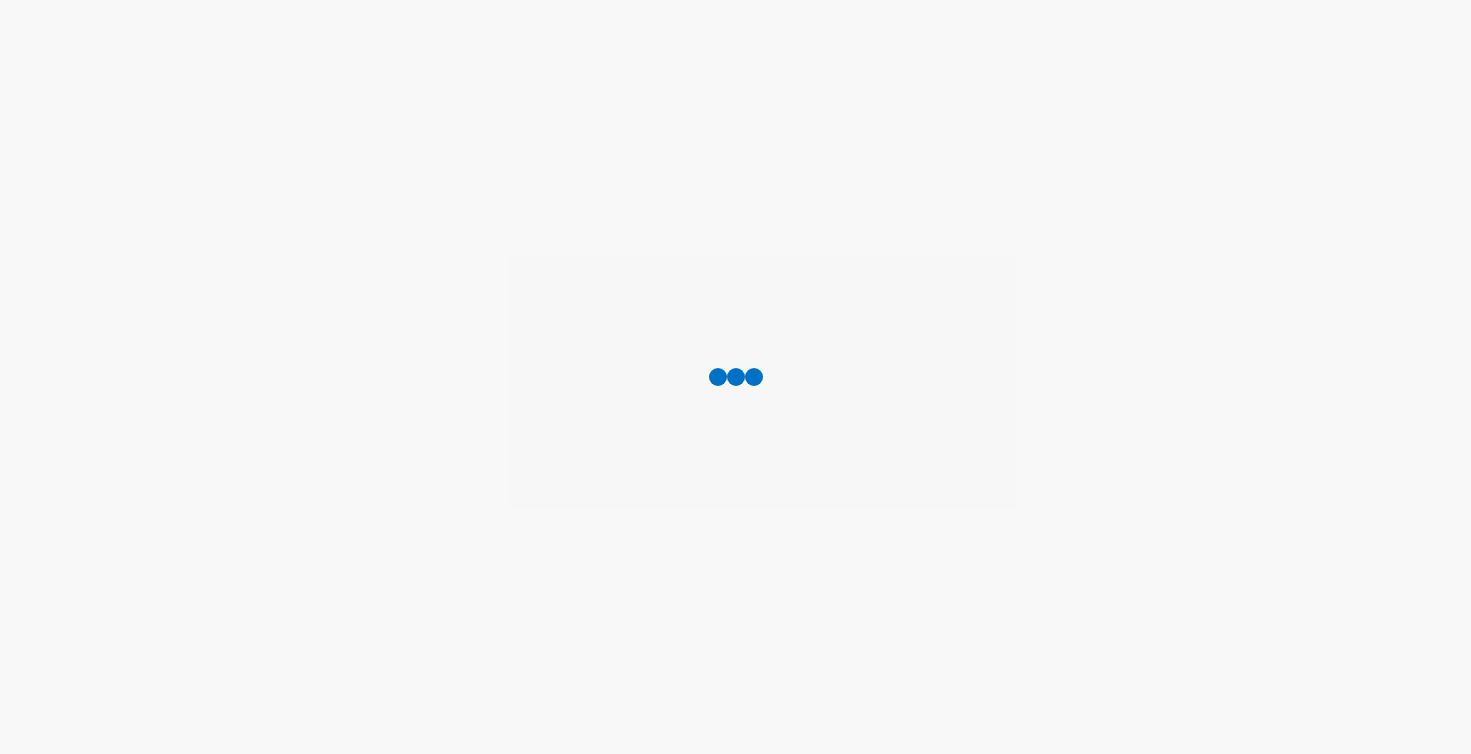 scroll, scrollTop: 0, scrollLeft: 0, axis: both 